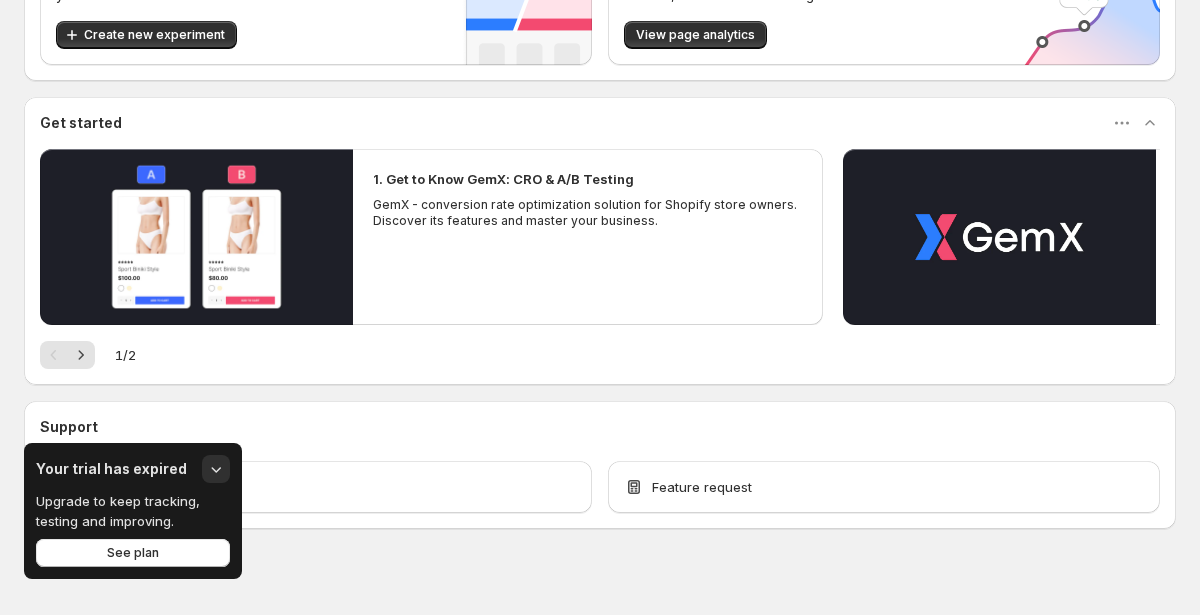 scroll, scrollTop: 324, scrollLeft: 0, axis: vertical 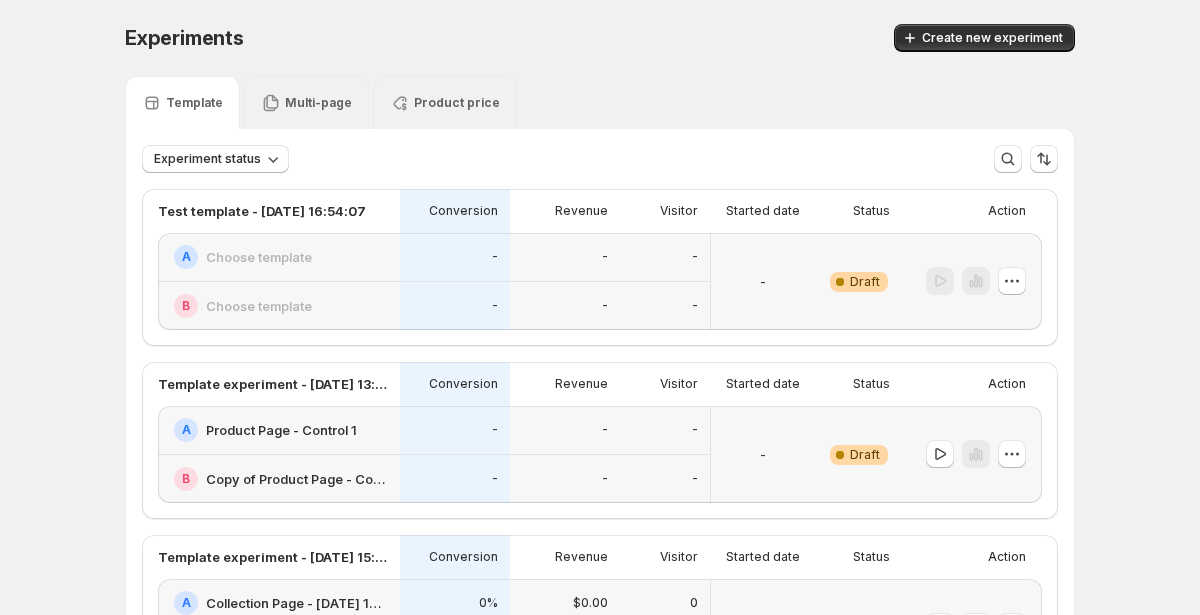 click on "Multi-page" at bounding box center (306, 103) 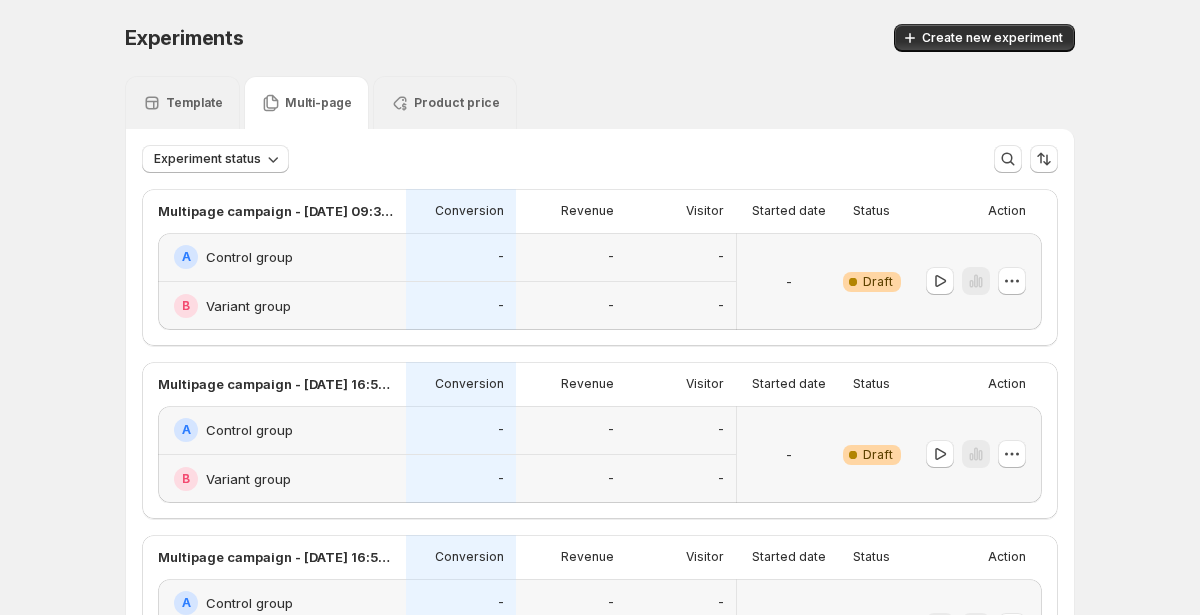 scroll, scrollTop: 1067, scrollLeft: 0, axis: vertical 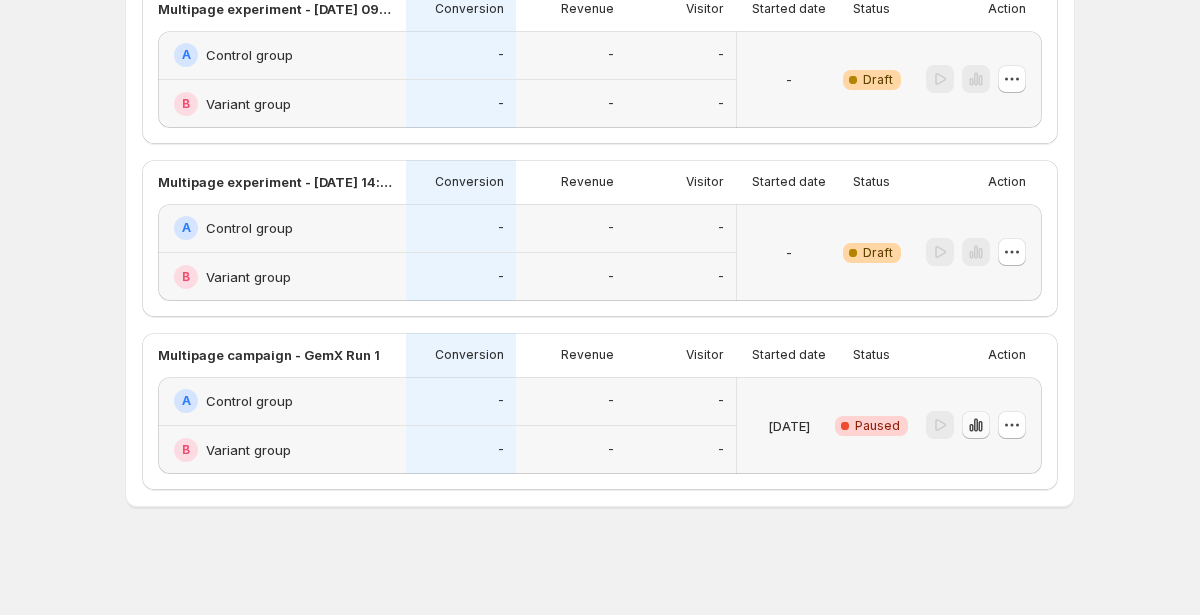 click 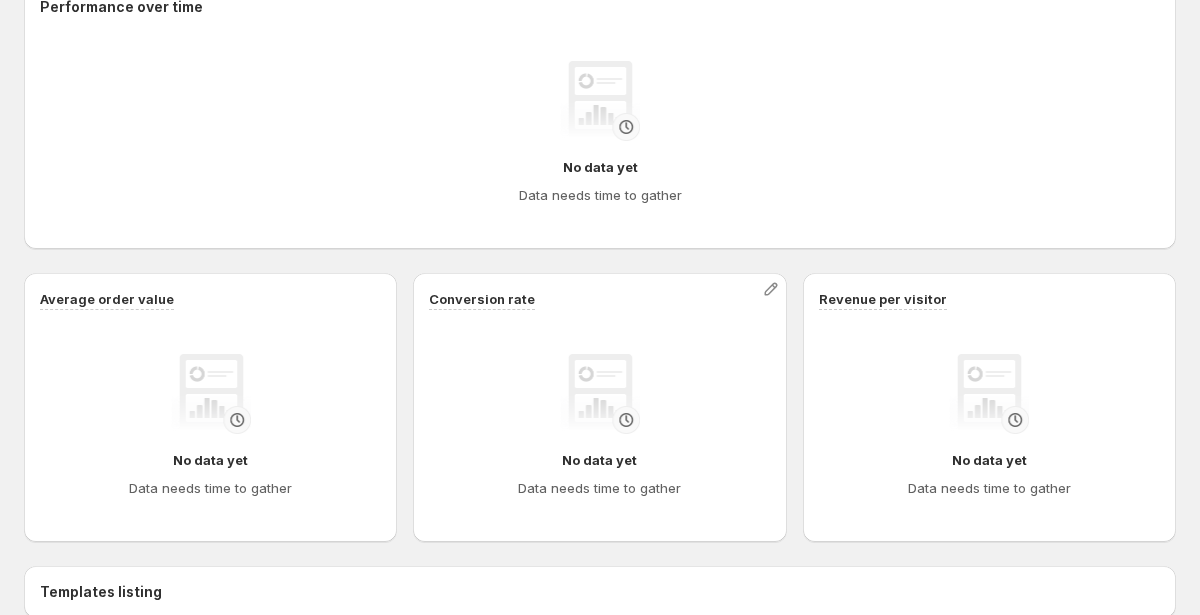 scroll, scrollTop: 443, scrollLeft: 0, axis: vertical 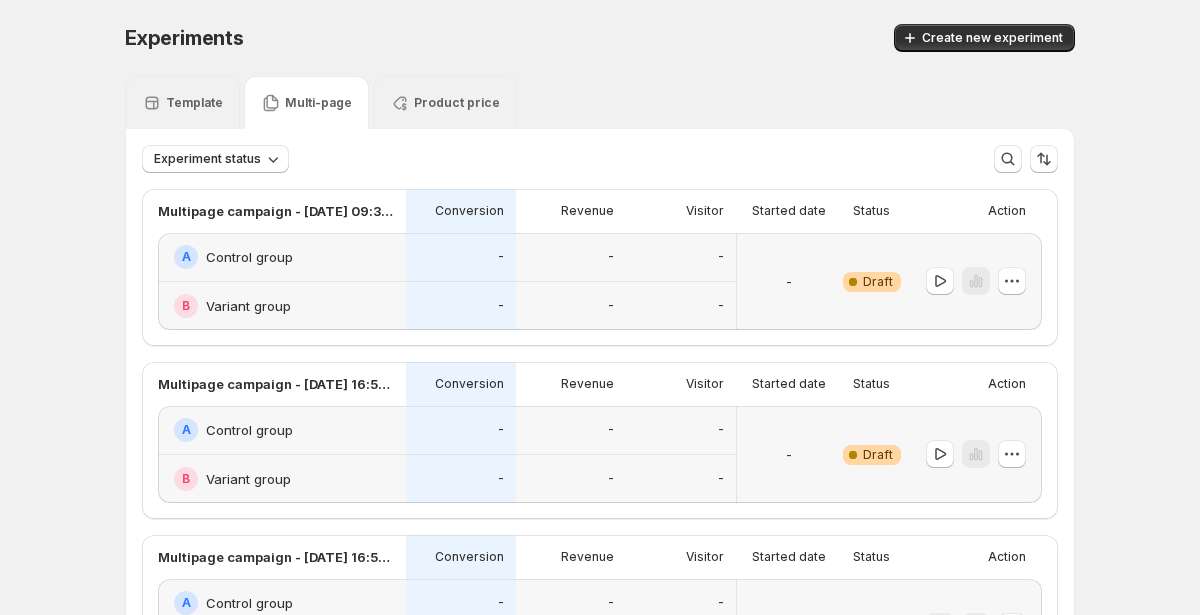 click on "Product price" at bounding box center (445, 102) 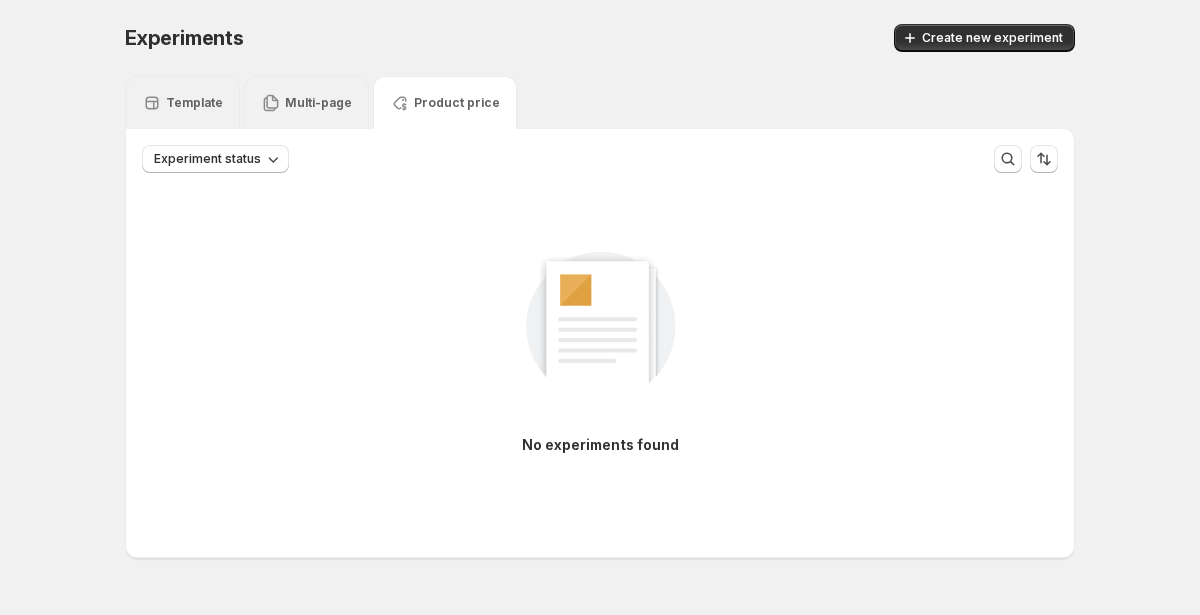click on "Multi-page" at bounding box center [318, 103] 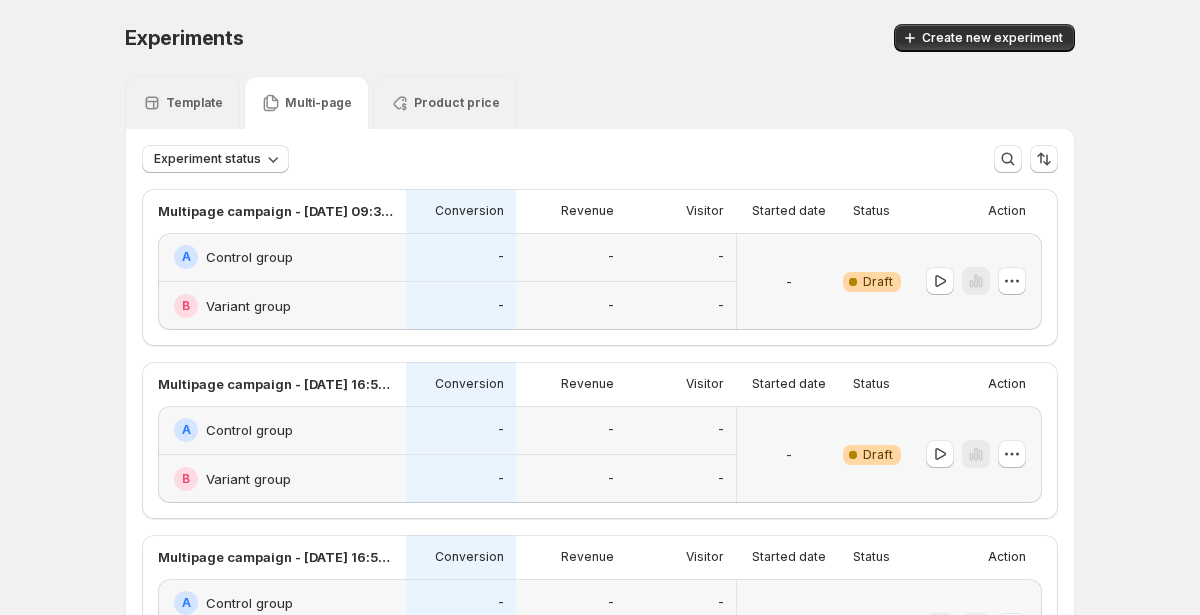 click on "Multi-page" at bounding box center [318, 103] 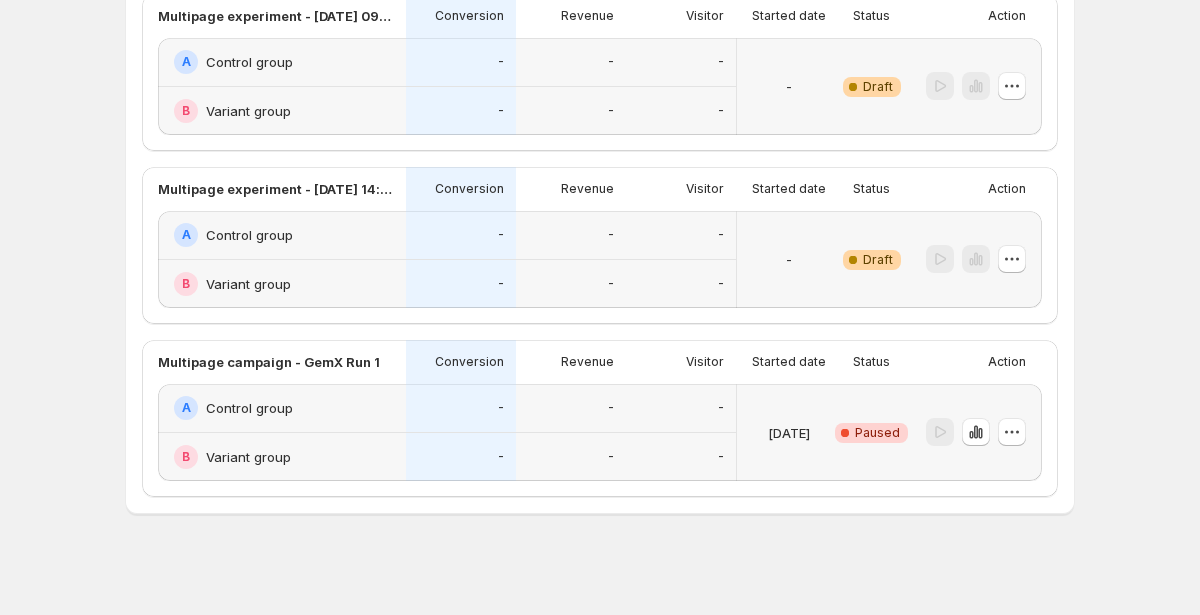 scroll, scrollTop: 1067, scrollLeft: 0, axis: vertical 